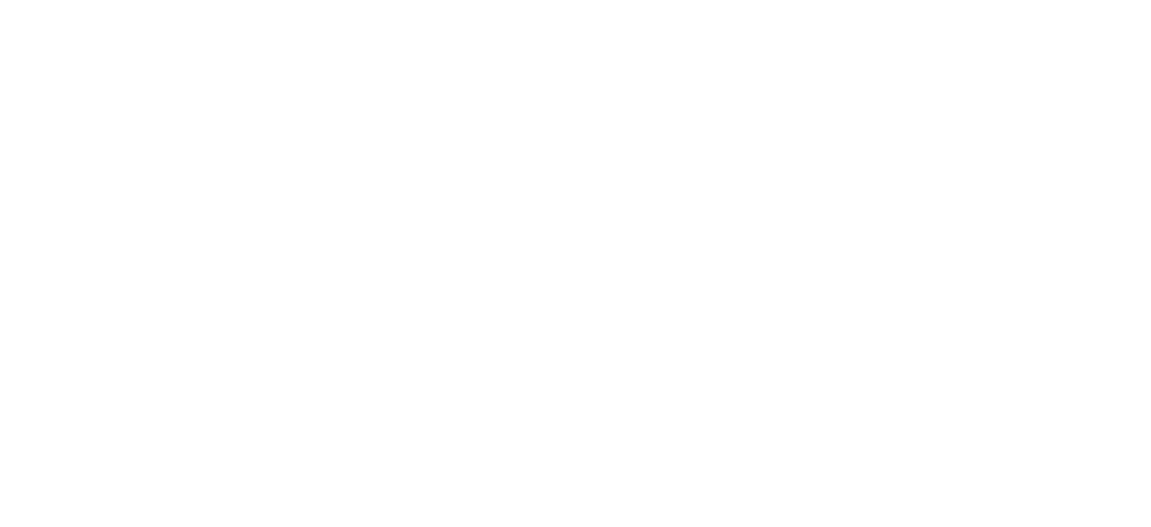 scroll, scrollTop: 0, scrollLeft: 0, axis: both 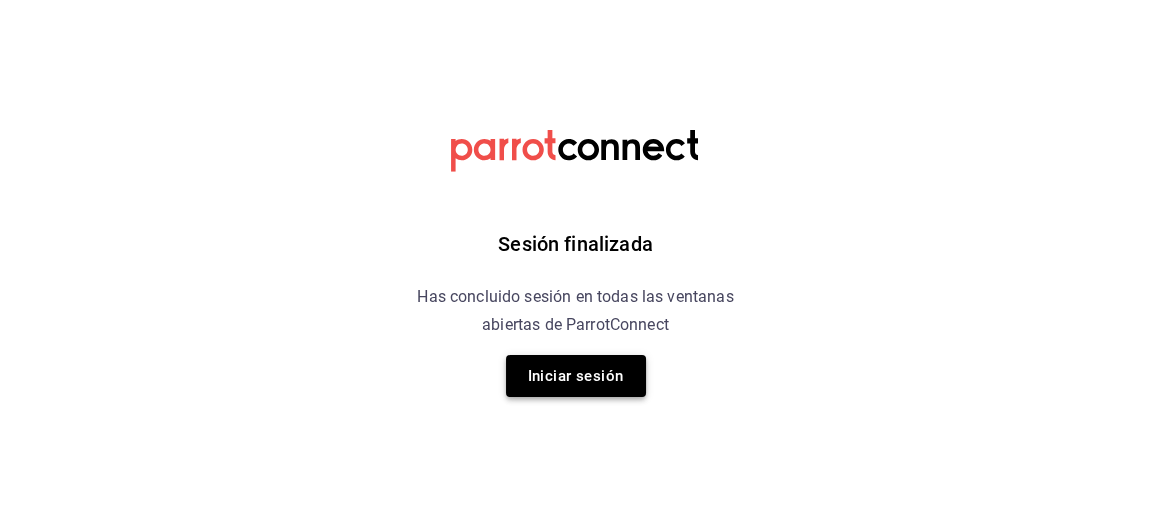 click on "Iniciar sesión" at bounding box center (576, 376) 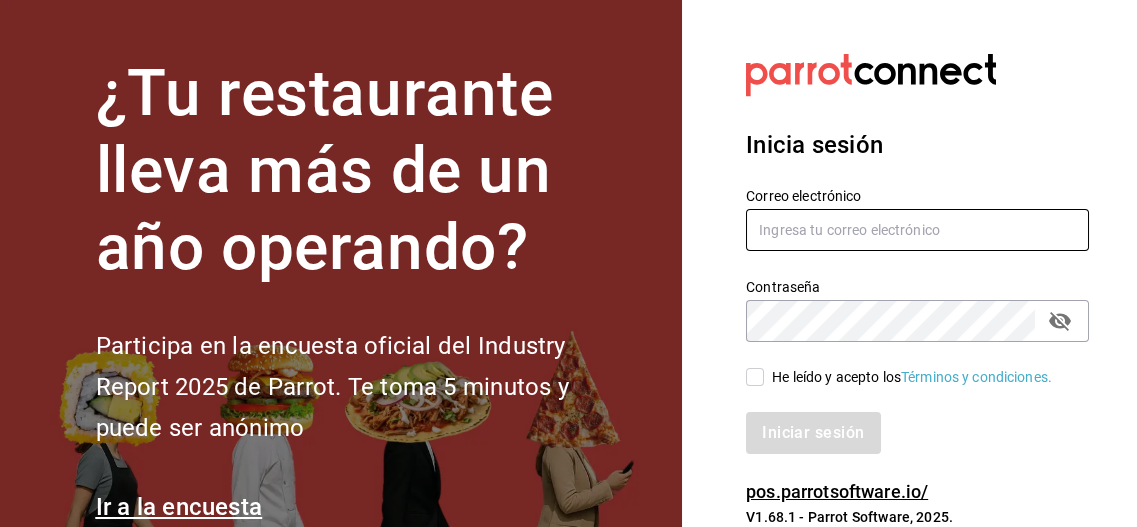 click at bounding box center [917, 230] 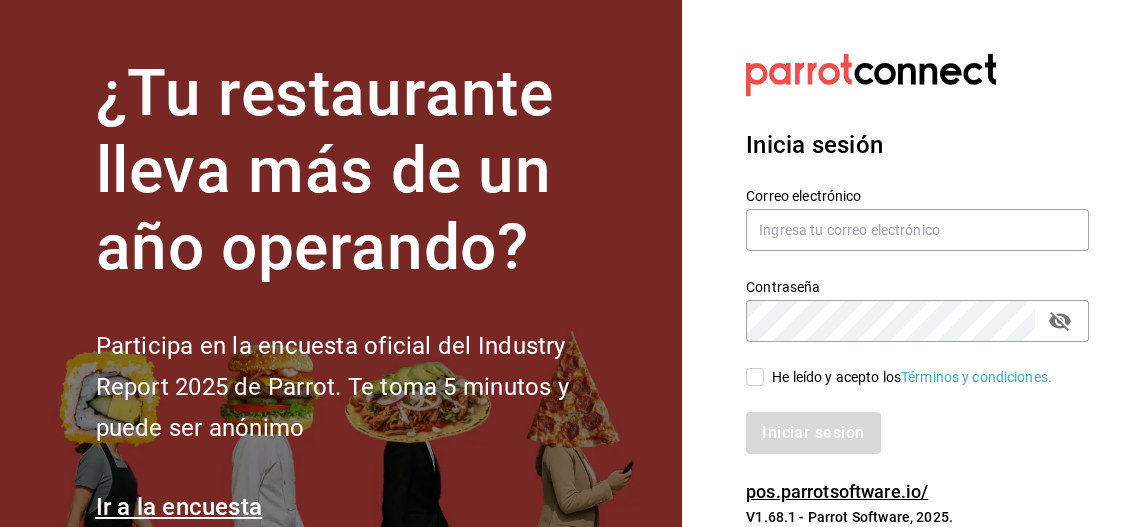 click on "He leído y acepto los  Términos y condiciones." at bounding box center [755, 377] 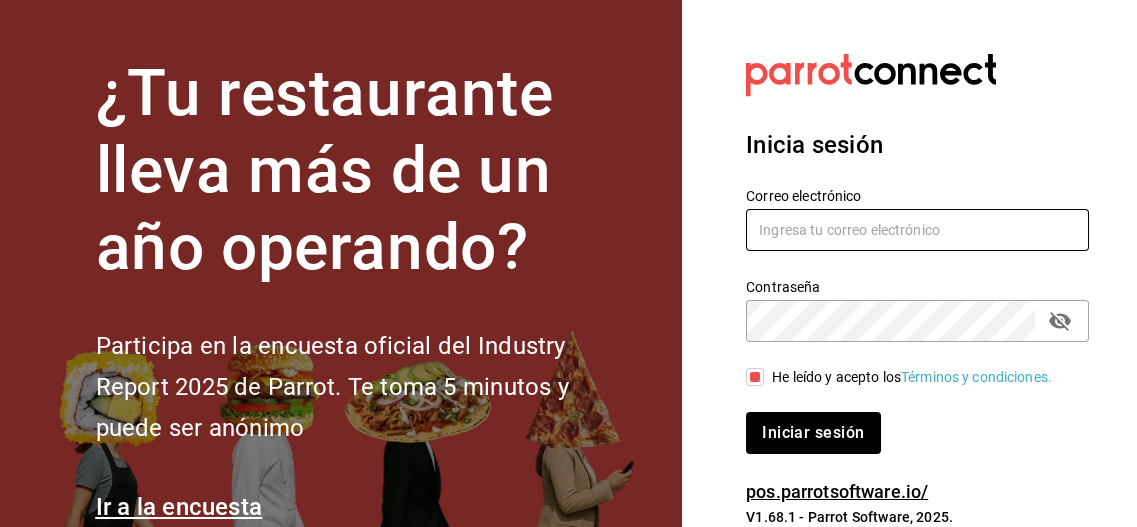 click at bounding box center [917, 230] 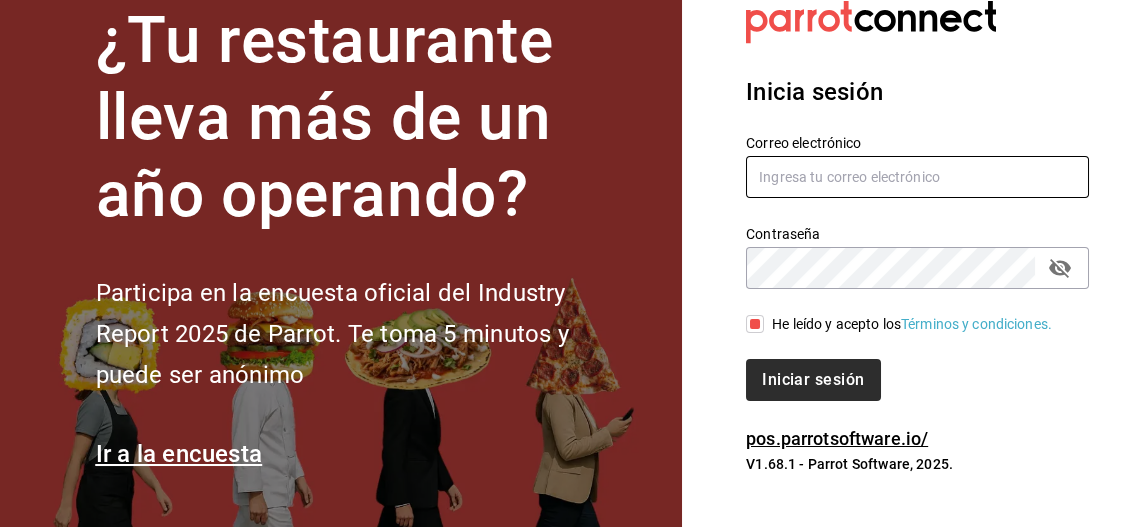 scroll, scrollTop: 0, scrollLeft: 0, axis: both 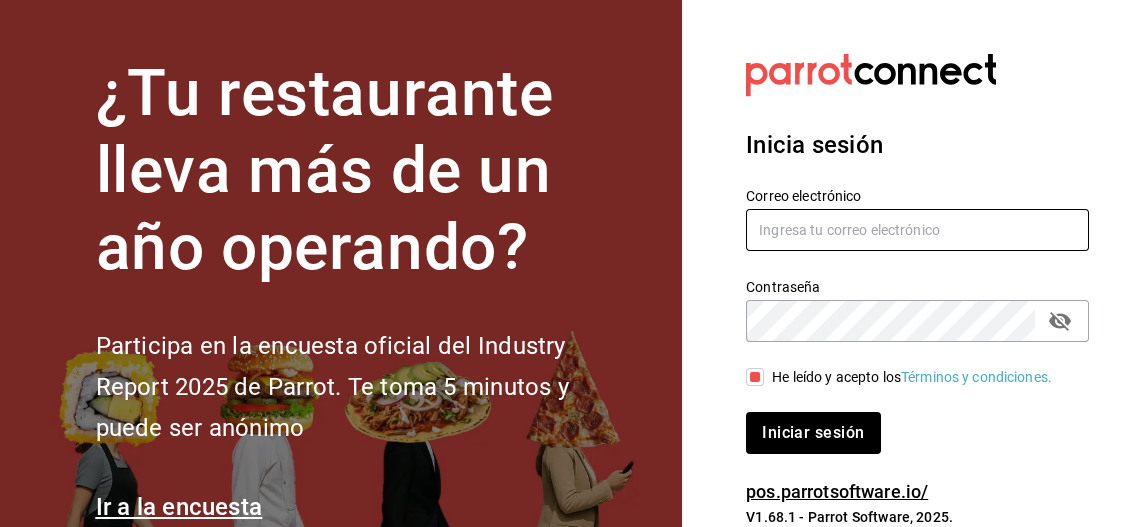 click at bounding box center [917, 230] 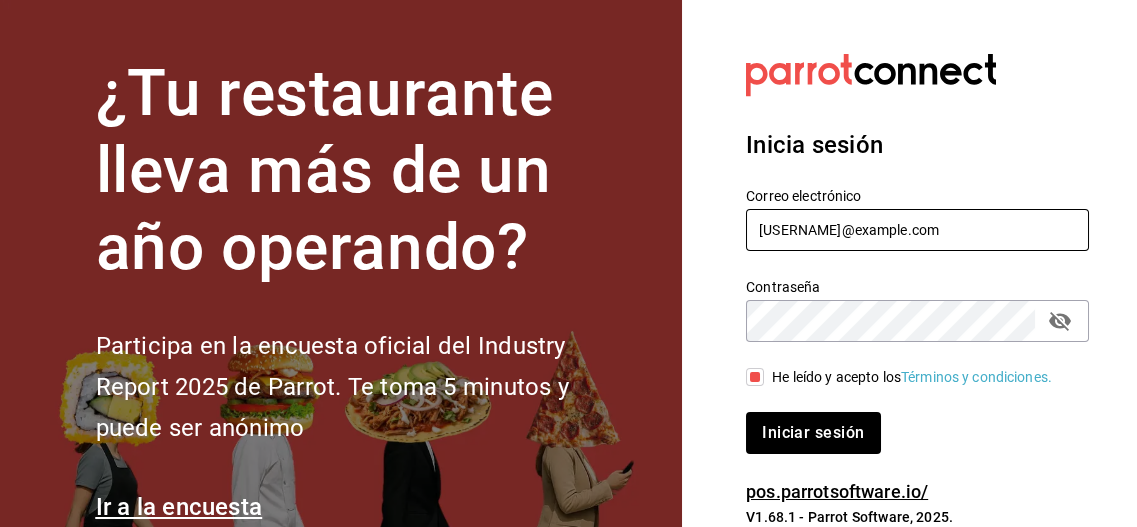 type on "[USERNAME]@example.com" 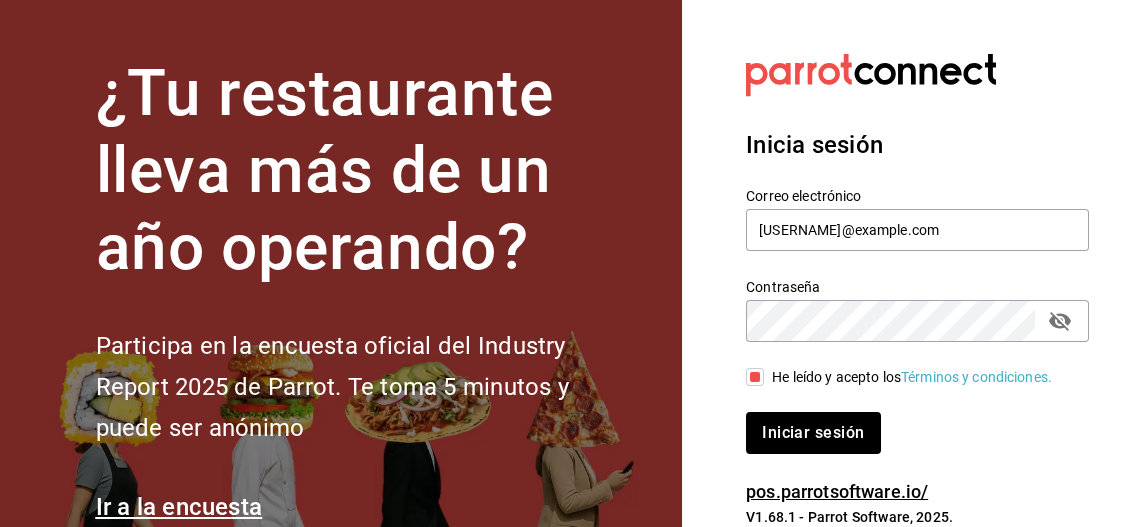 click on "Contraseña" at bounding box center [917, 287] 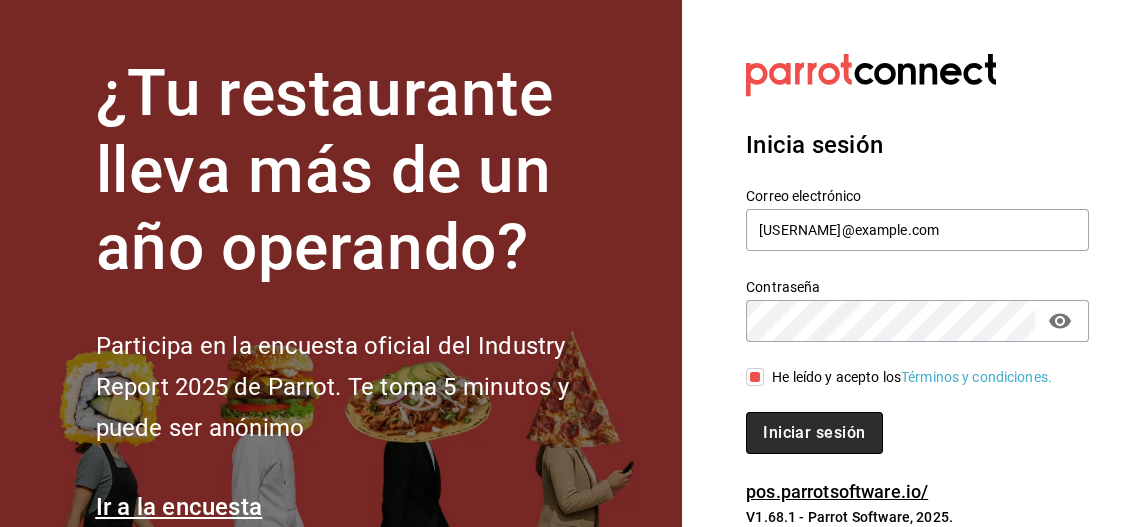 click on "Iniciar sesión" at bounding box center (814, 433) 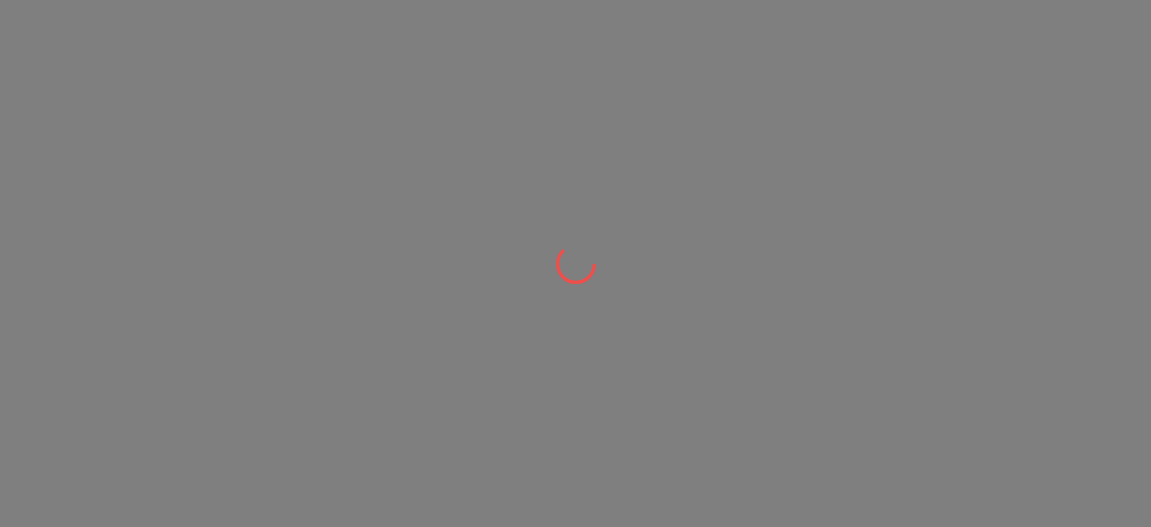 scroll, scrollTop: 0, scrollLeft: 0, axis: both 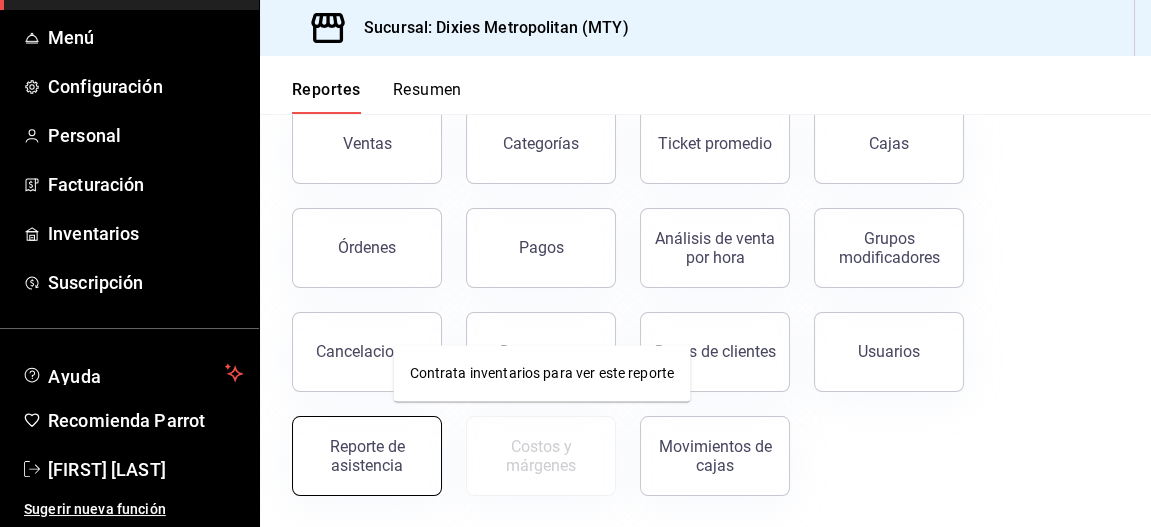 click on "Reporte de asistencia" at bounding box center (367, 456) 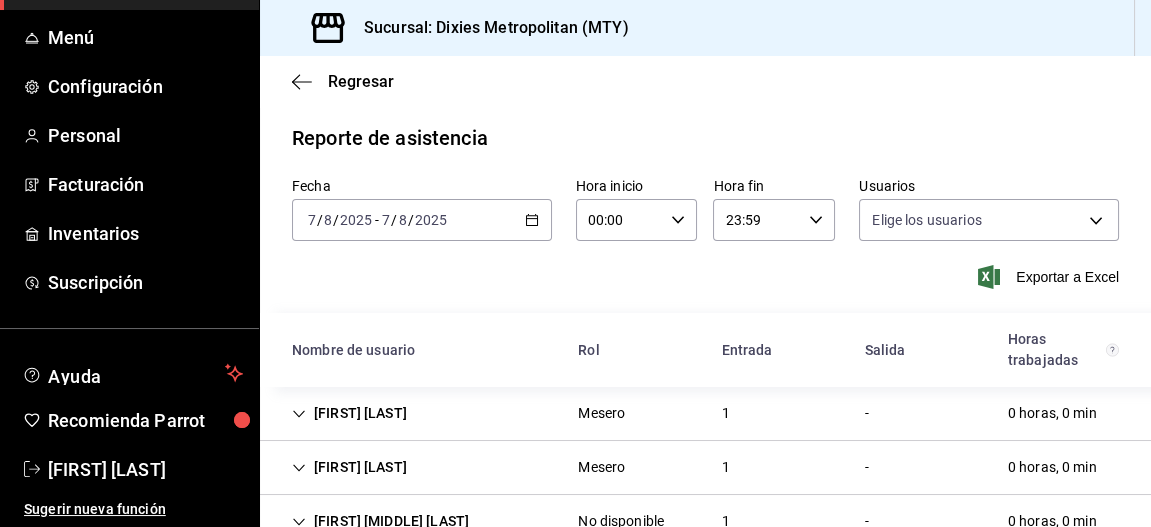 type on "00cacf52-3f37-422f-84f6-057656b9039c,b8d074b1-646d-4737-8a5e-ac5b9c74a335,10fb8496-b35b-44ce-891f-c80c76cfc88d,05412666-7b7d-4bfd-9e08-ceaedd33b743,c53a2e26-c3bc-425b-993e-1582f9b95446,19dd4490-7f4e-4ddd-952d-f1eeb9437d30,d215a6b2-d913-4894-a362-8834255e686f,7b65697c-18b2-4ddc-ad46-854e7325b2aa,ad47a311-98cc-416a-9d46-bdbc2d6a2135,8be1781c-2cec-4c91-909a-6c14659faa1c,18aa9c1a-7987-41ee-9489-d70cbe35bd73,988d95de-ca96-47ef-a6da-f91e8daaa41d,1499b874-2d2e-495d-a08f-d0d292b3cb2c,40cc19f1-3de6-4f99-8fb1-9508711f4e55,c2076ecb-fcd4-4961-ae49-38373cc103e3,d3309ad4-0472-4e9a-aa6a-32dddc54aa69,3a93854d-f3d5-44d9-9849-7dcca568a168,26e7685b-b836-4c7a-beb0-0a566aa6e8b7,dbfb064c-14ff-480e-914d-66acbd683257,243ff4e0-9b85-47ee-b927-35616ff33acc,911941b7-227a-4fb6-9978-dcbfddbd1684,6a5646af-b974-40c5-9e72-e08635cfb5a2,96fd7b66-72c5-4bb5-97b3-c25f442b110b,386ca629-9e1c-4865-99c0-203fae561dac,f1a13815-2e51-4b2b-b434-88fa79441f43,234fba31-5cc9-4ddb-a736-755b657e76b5" 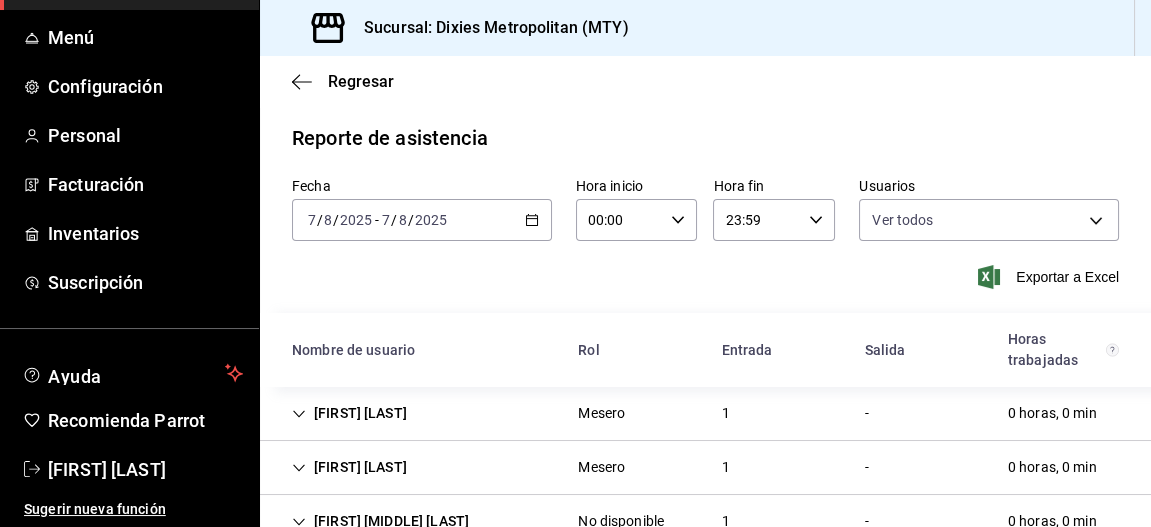 scroll, scrollTop: 0, scrollLeft: 0, axis: both 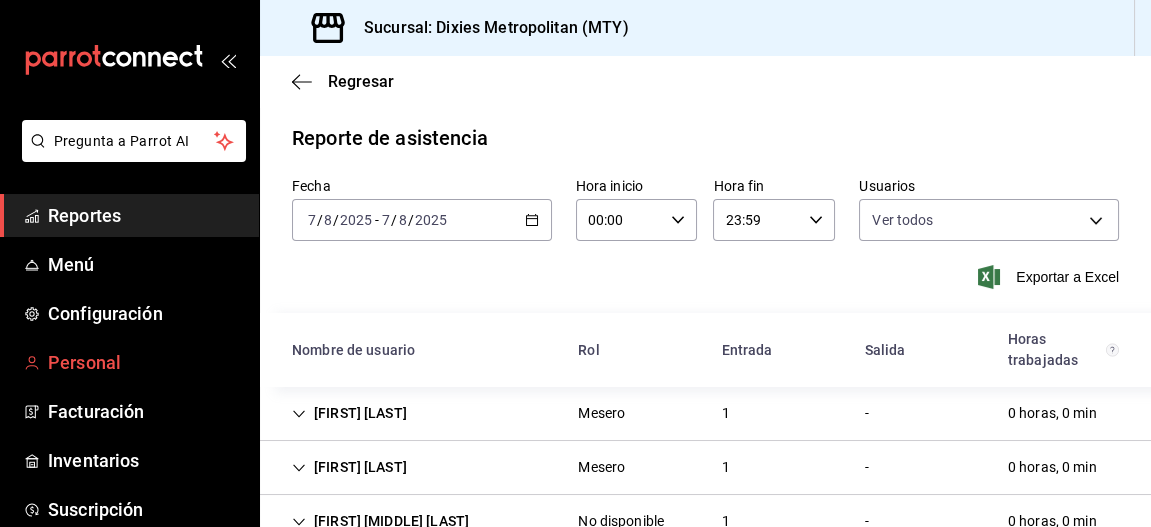 click on "Personal" at bounding box center [145, 362] 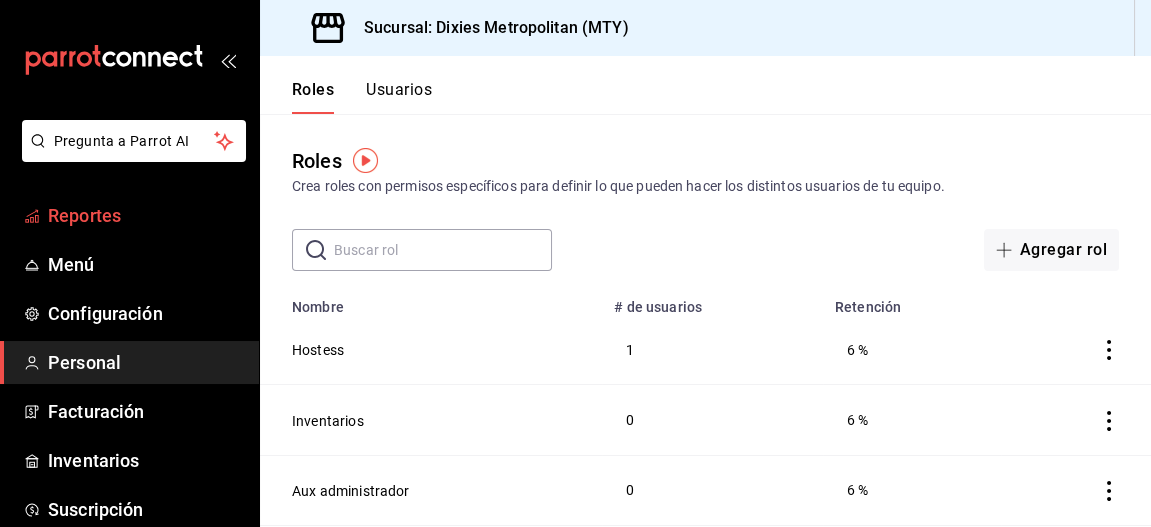 click on "Reportes" at bounding box center (145, 215) 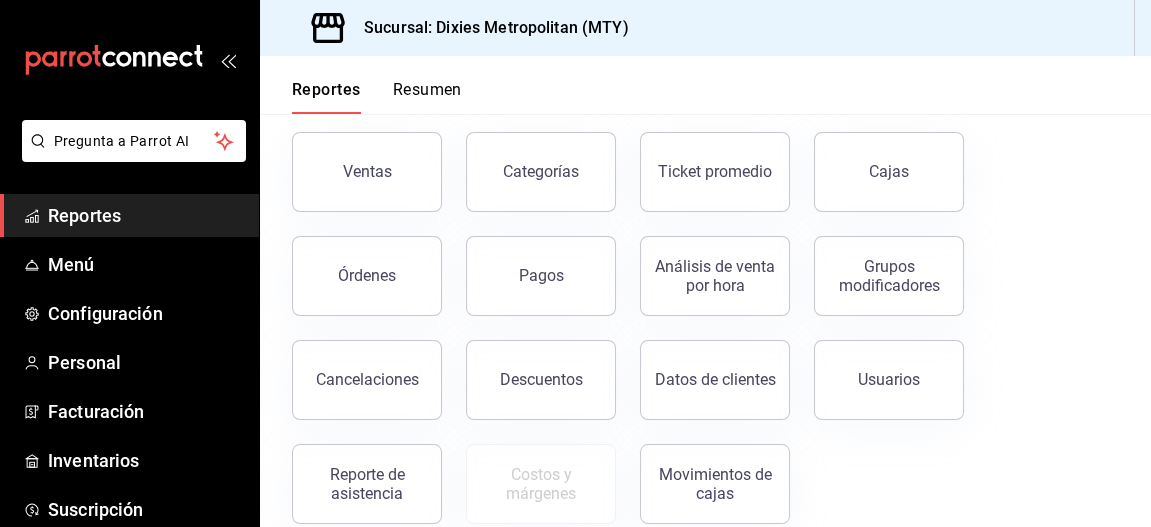 scroll, scrollTop: 123, scrollLeft: 0, axis: vertical 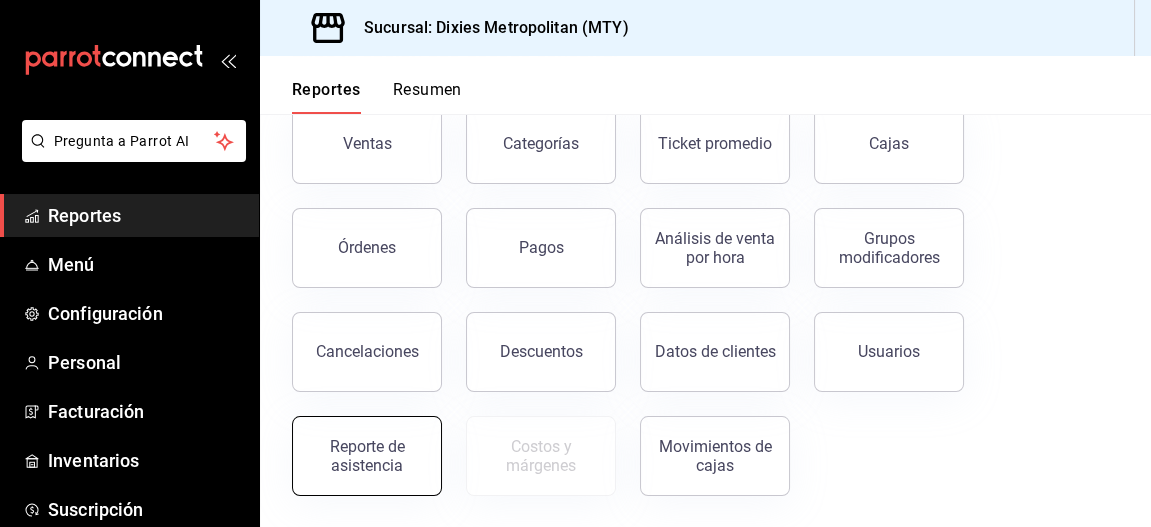 click on "Reporte de asistencia" at bounding box center (367, 456) 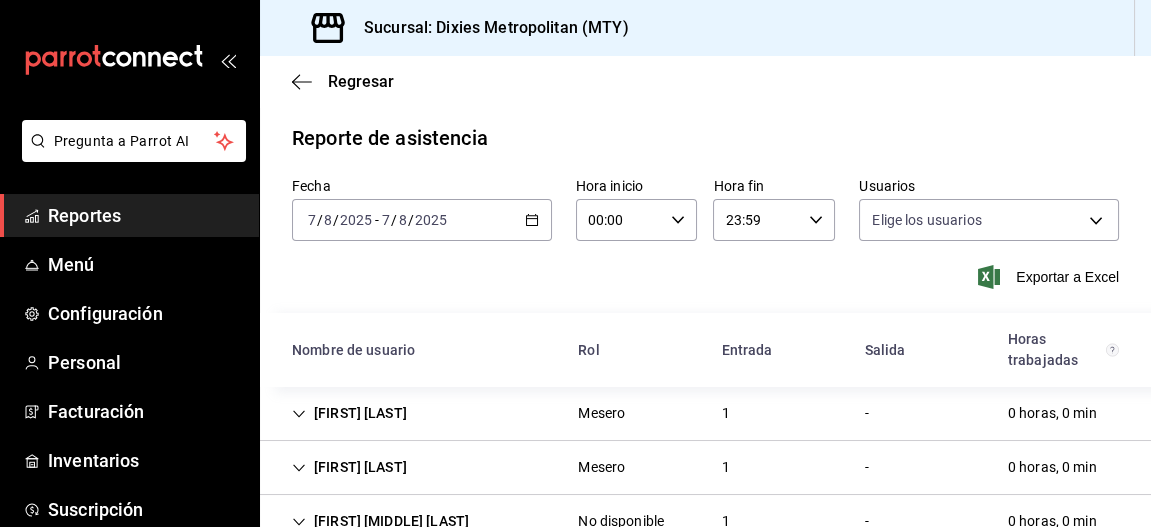 type on "00cacf52-3f37-422f-84f6-057656b9039c,b8d074b1-646d-4737-8a5e-ac5b9c74a335,10fb8496-b35b-44ce-891f-c80c76cfc88d,05412666-7b7d-4bfd-9e08-ceaedd33b743,c53a2e26-c3bc-425b-993e-1582f9b95446,19dd4490-7f4e-4ddd-952d-f1eeb9437d30,d215a6b2-d913-4894-a362-8834255e686f,7b65697c-18b2-4ddc-ad46-854e7325b2aa,ad47a311-98cc-416a-9d46-bdbc2d6a2135,8be1781c-2cec-4c91-909a-6c14659faa1c,18aa9c1a-7987-41ee-9489-d70cbe35bd73,988d95de-ca96-47ef-a6da-f91e8daaa41d,1499b874-2d2e-495d-a08f-d0d292b3cb2c,40cc19f1-3de6-4f99-8fb1-9508711f4e55,c2076ecb-fcd4-4961-ae49-38373cc103e3,d3309ad4-0472-4e9a-aa6a-32dddc54aa69,3a93854d-f3d5-44d9-9849-7dcca568a168,26e7685b-b836-4c7a-beb0-0a566aa6e8b7,dbfb064c-14ff-480e-914d-66acbd683257,243ff4e0-9b85-47ee-b927-35616ff33acc,911941b7-227a-4fb6-9978-dcbfddbd1684,6a5646af-b974-40c5-9e72-e08635cfb5a2,96fd7b66-72c5-4bb5-97b3-c25f442b110b,386ca629-9e1c-4865-99c0-203fae561dac,f1a13815-2e51-4b2b-b434-88fa79441f43,234fba31-5cc9-4ddb-a736-755b657e76b5" 